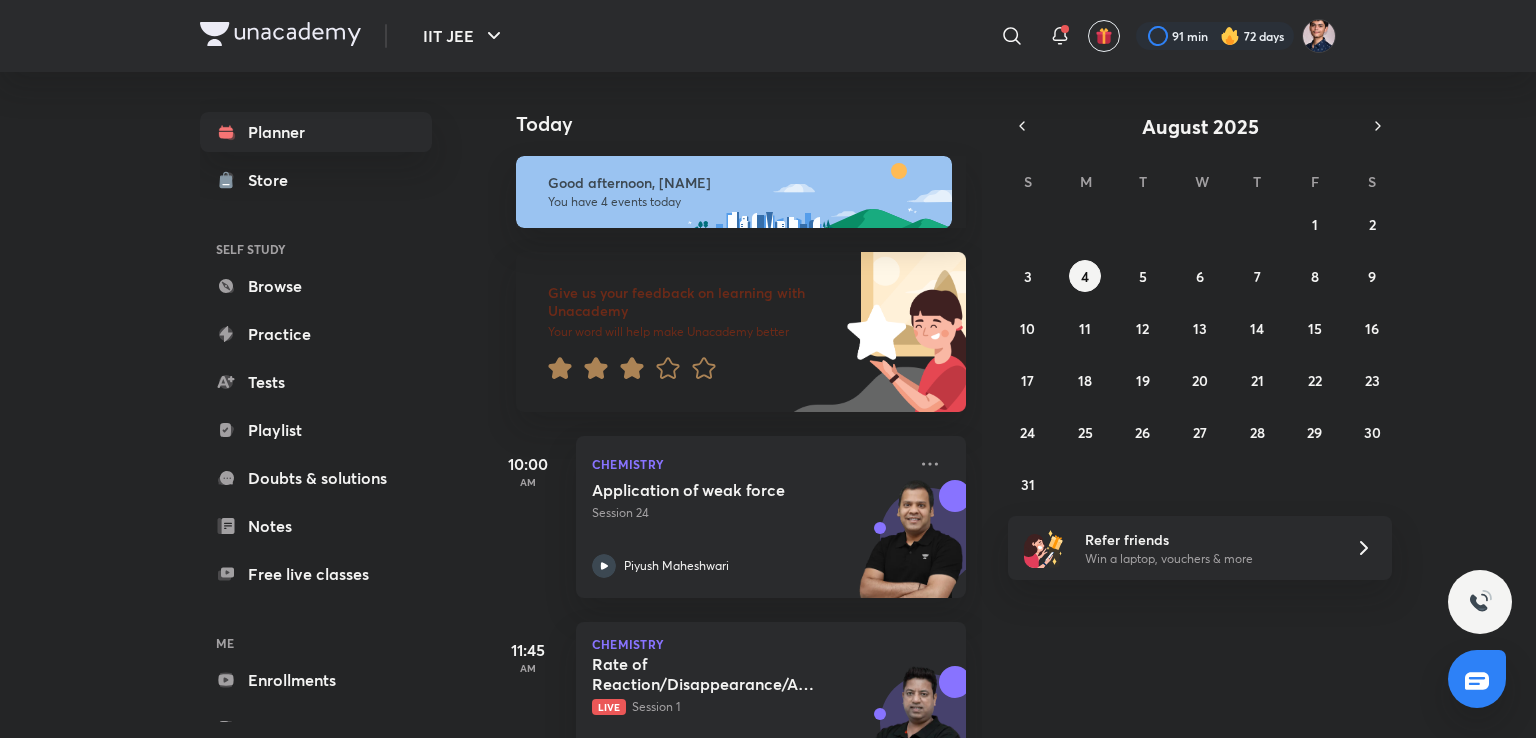 scroll, scrollTop: 0, scrollLeft: 0, axis: both 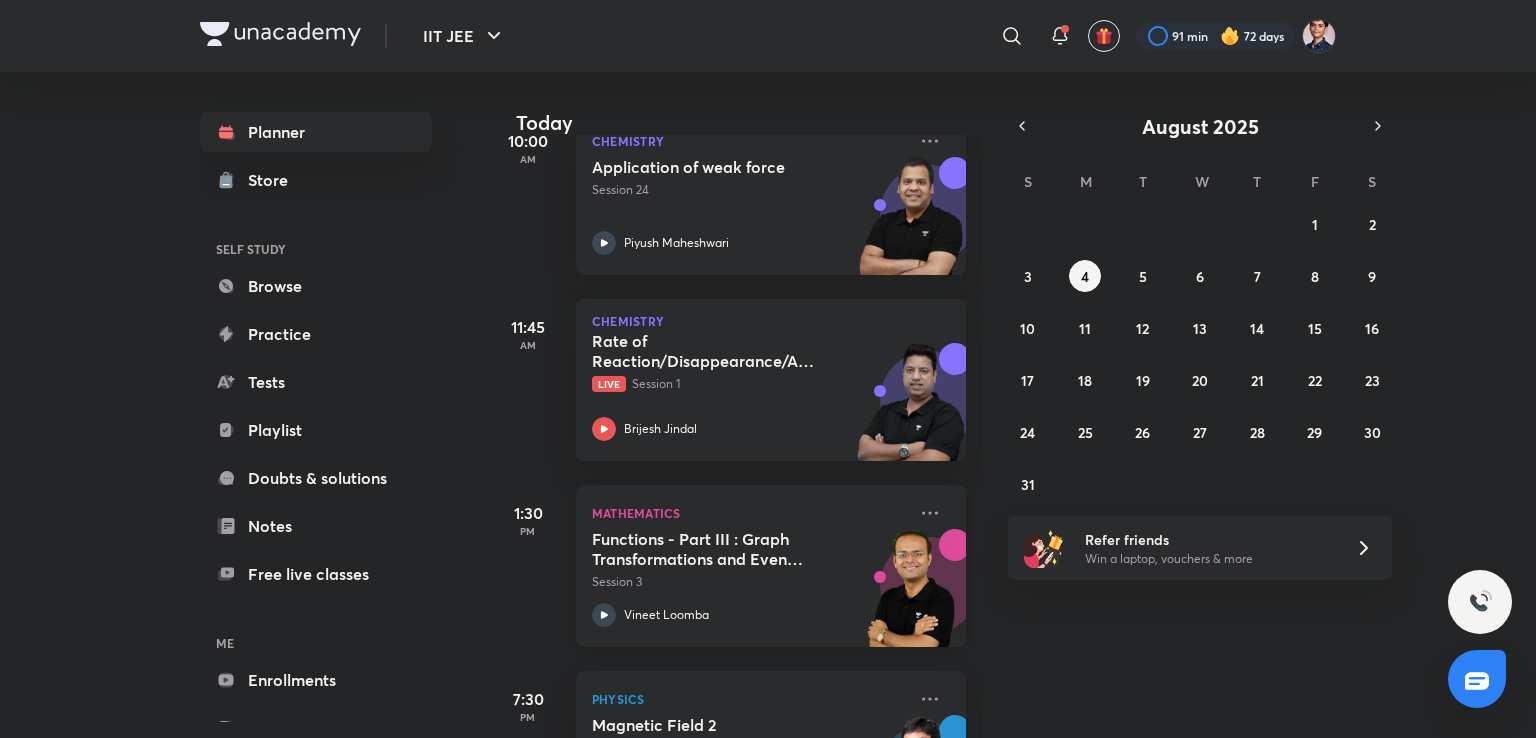 click on "Functions - Part III : Graph Transformations and Even Odd Functions Session 3 [NAME] [LAST]" at bounding box center (749, 578) 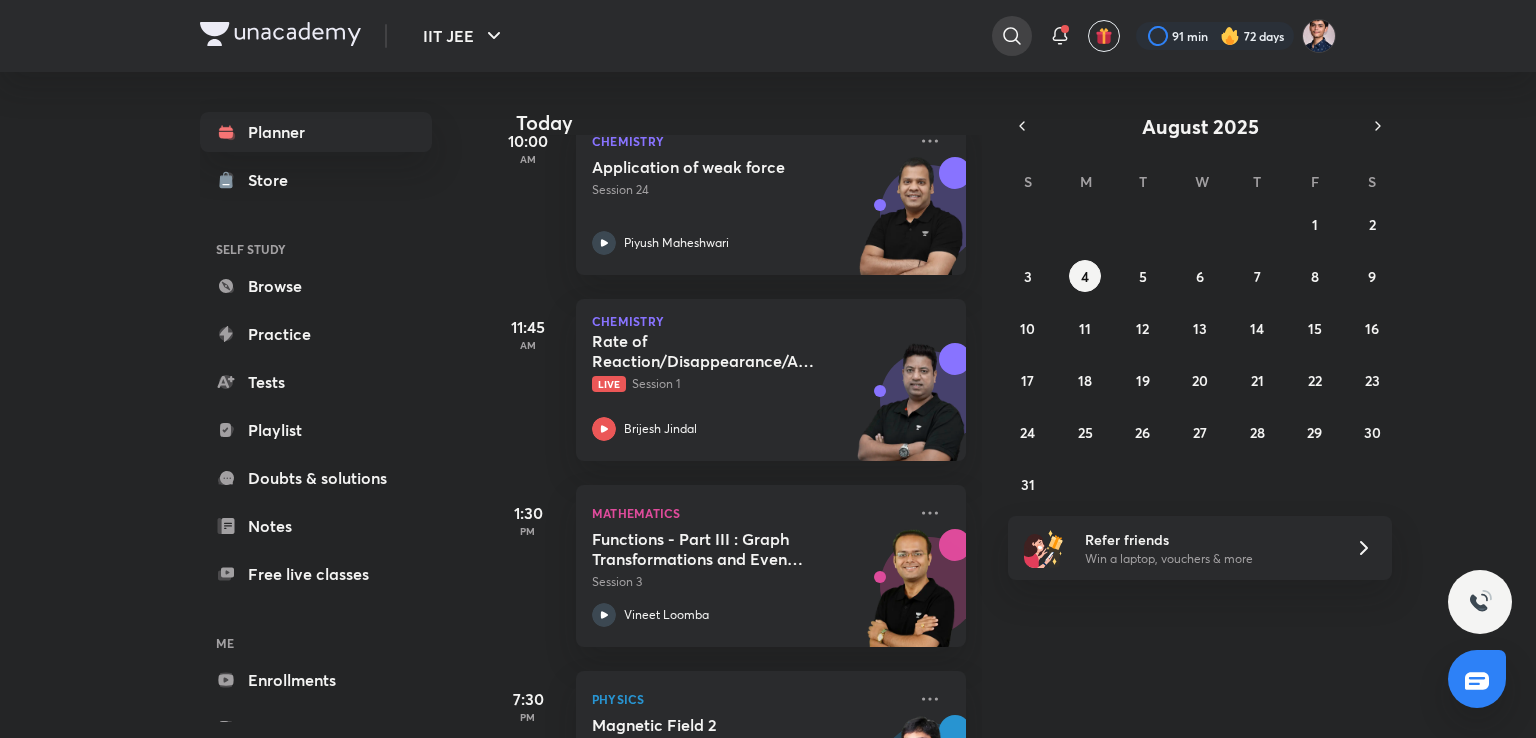click at bounding box center [1012, 36] 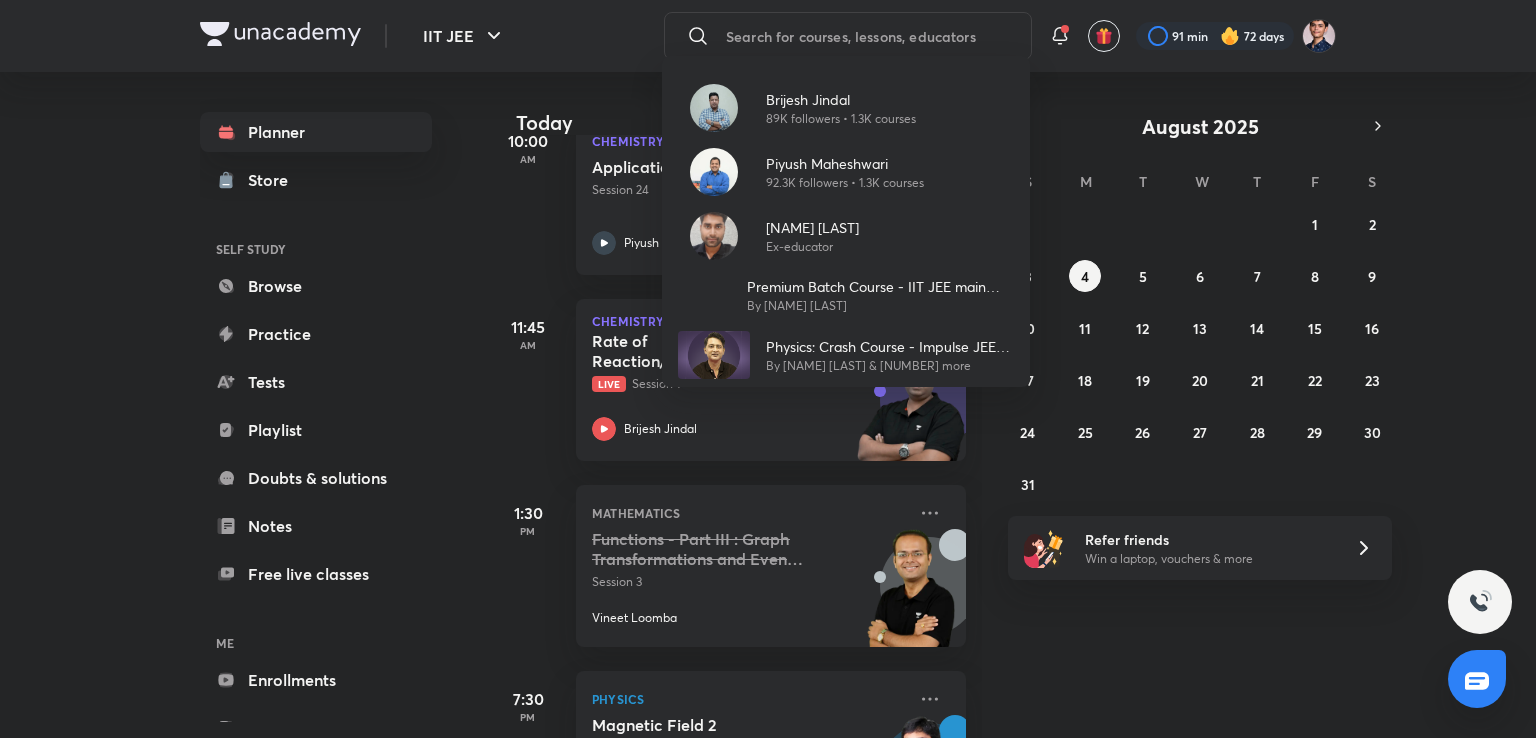 click on "[NAME] [LAST] [NUMBER]K followers • [NUMBER]K courses [NAME] [LAST] [NUMBER]K followers • [NUMBER]K courses [NAME] [LAST] Ex-educator Premium Batch Course - IIT JEE main and Advance 2023 By [NAME] [LAST] & [NUMBER] more Physics: Crash Course - Impulse JEE IIT Mains/Advance By [NAME] [LAST] & [NUMBER] more" at bounding box center [768, 369] 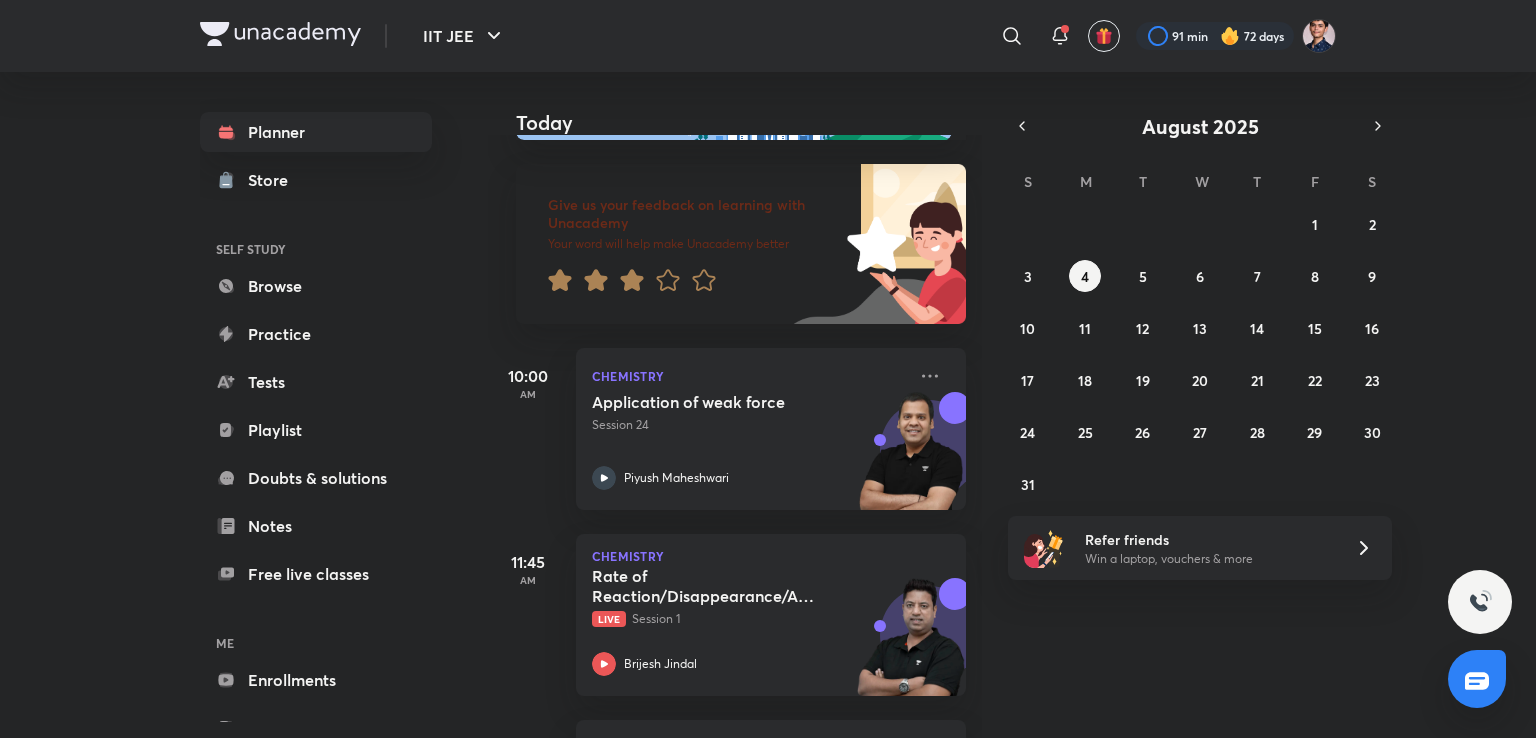 scroll, scrollTop: 0, scrollLeft: 0, axis: both 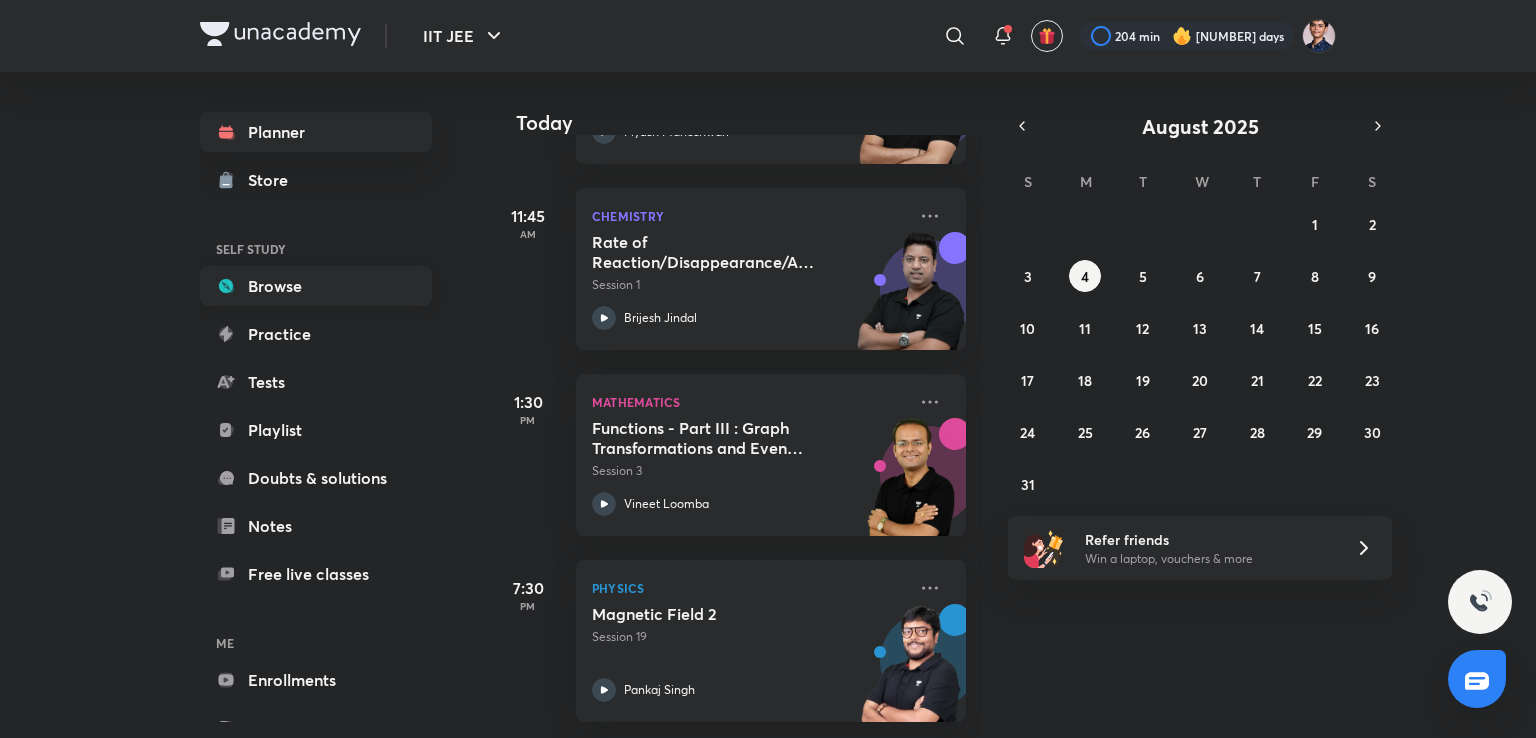 click on "Browse" at bounding box center (316, 286) 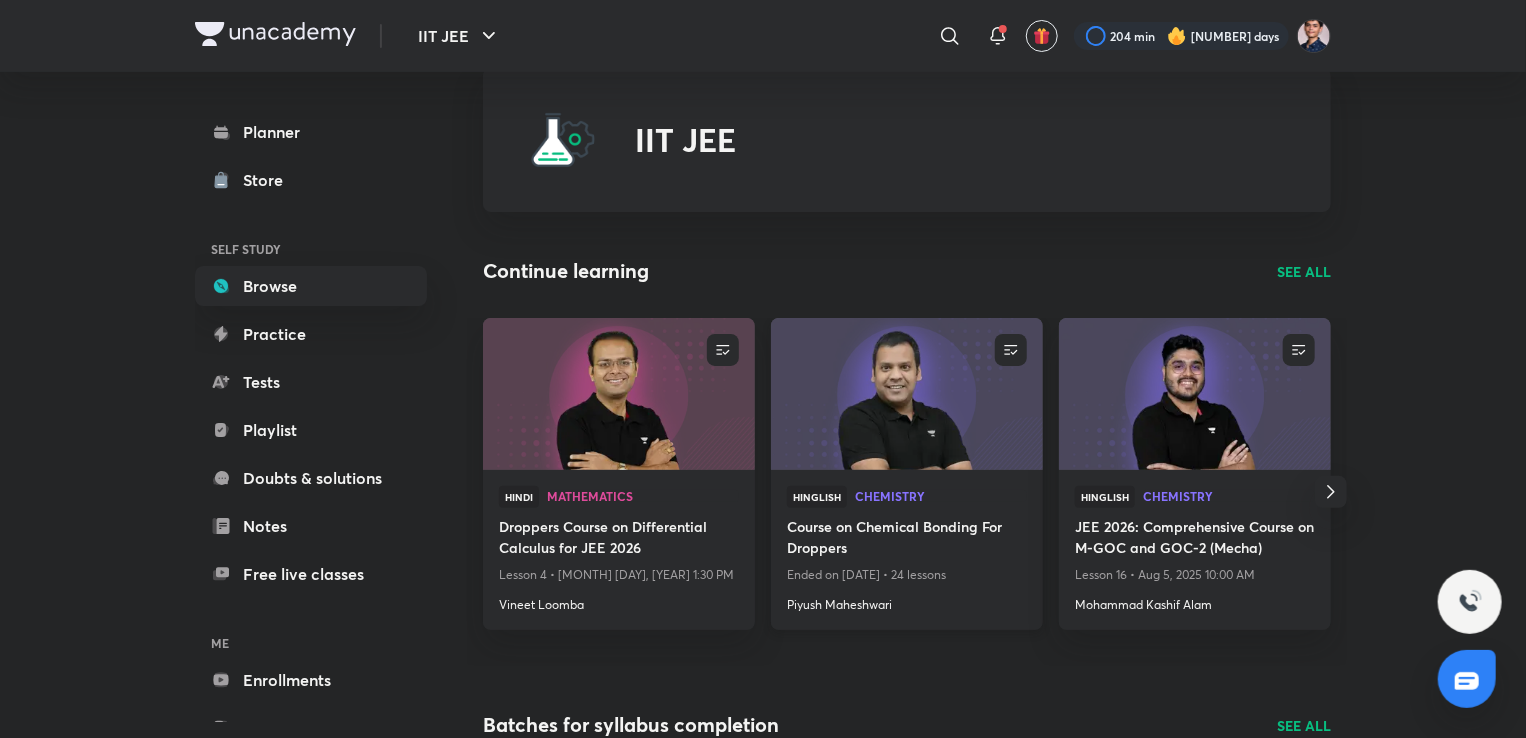 scroll, scrollTop: 44, scrollLeft: 0, axis: vertical 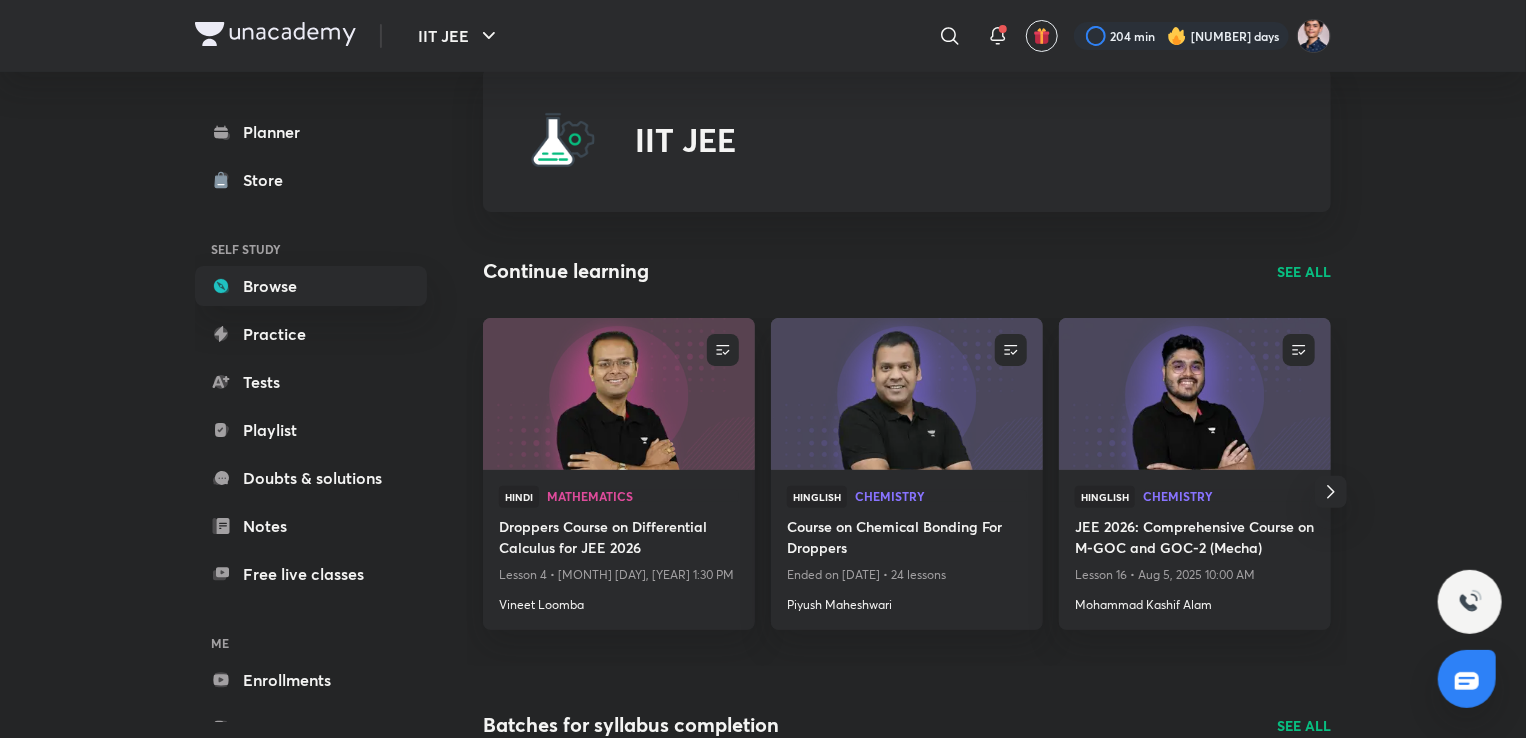 click on "SEE ALL" at bounding box center [1304, 271] 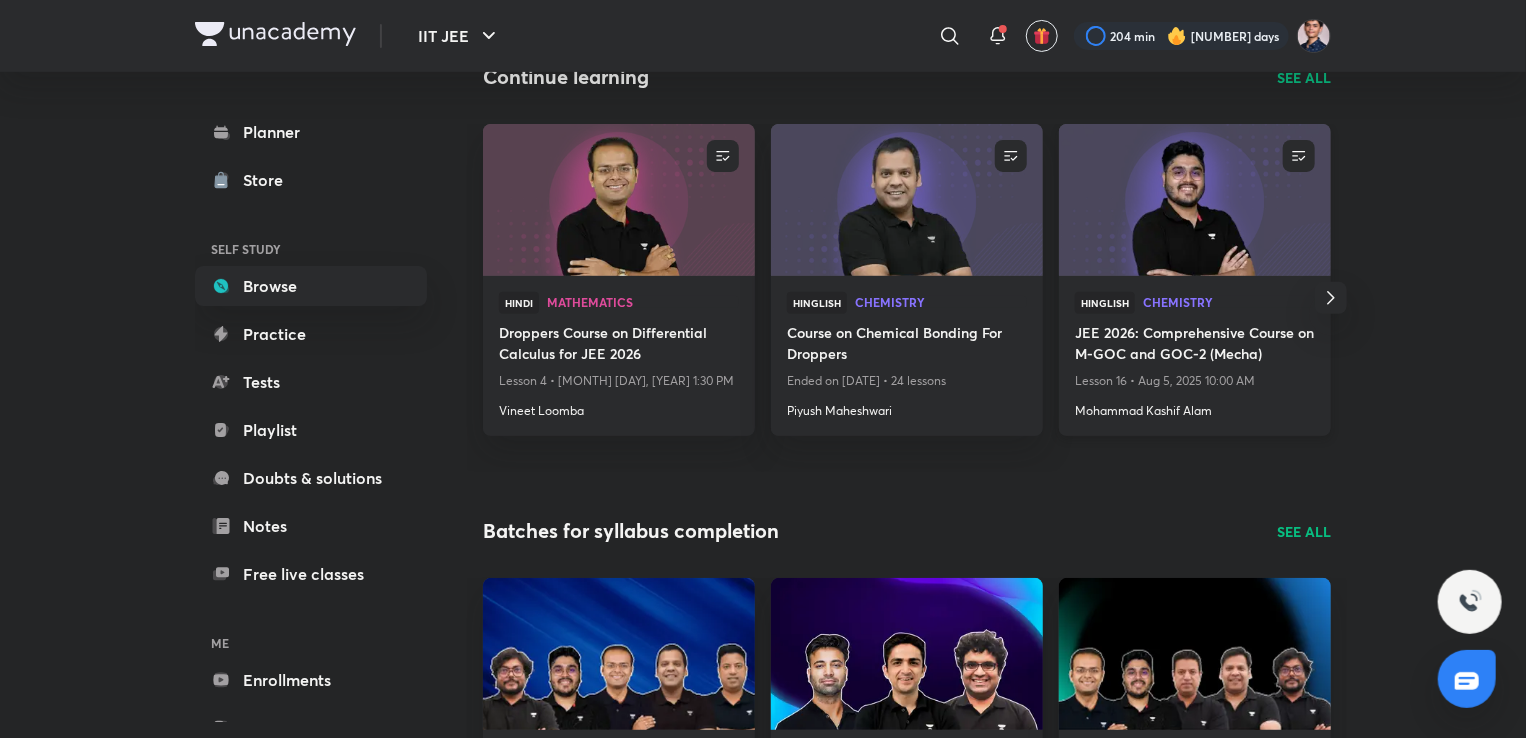scroll, scrollTop: 160, scrollLeft: 0, axis: vertical 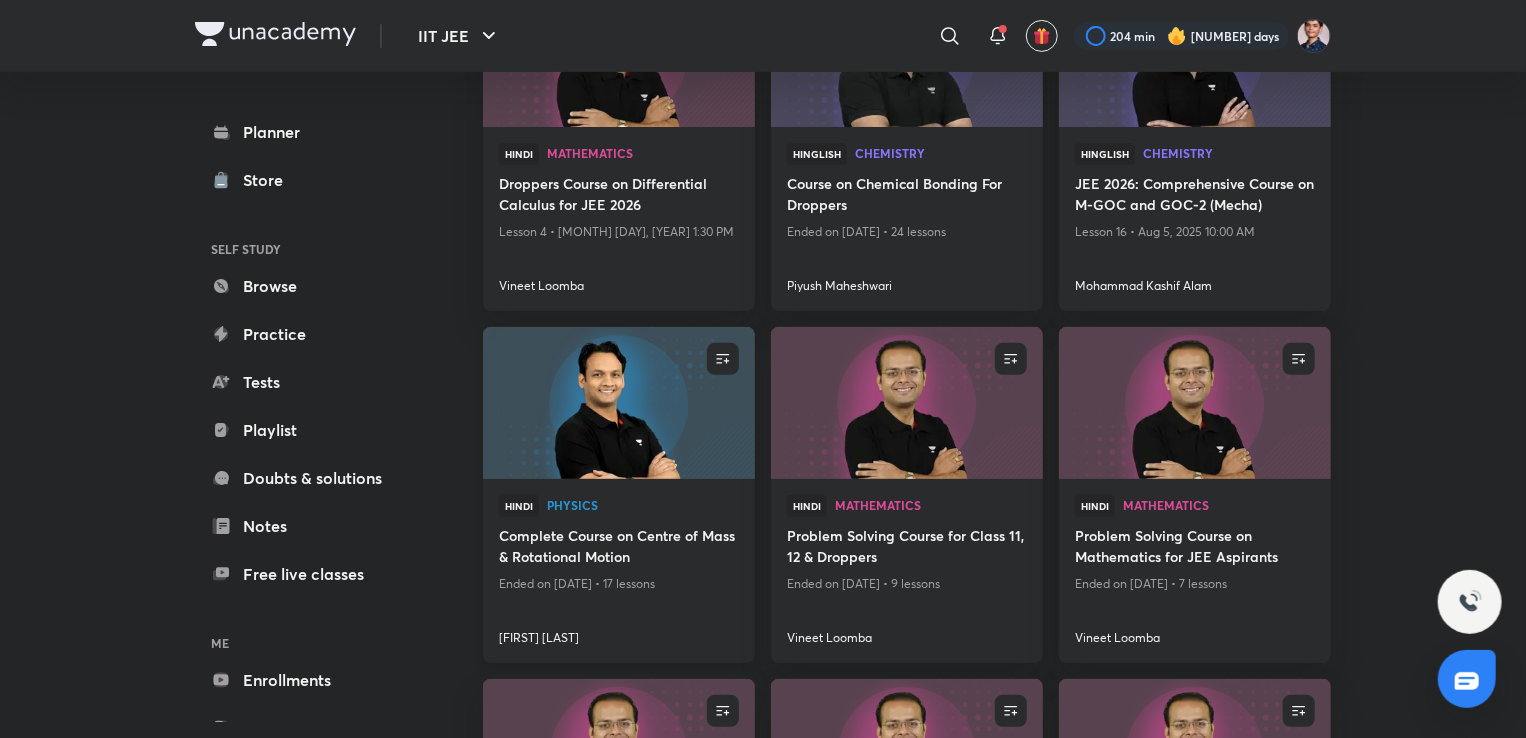 click at bounding box center [618, 403] 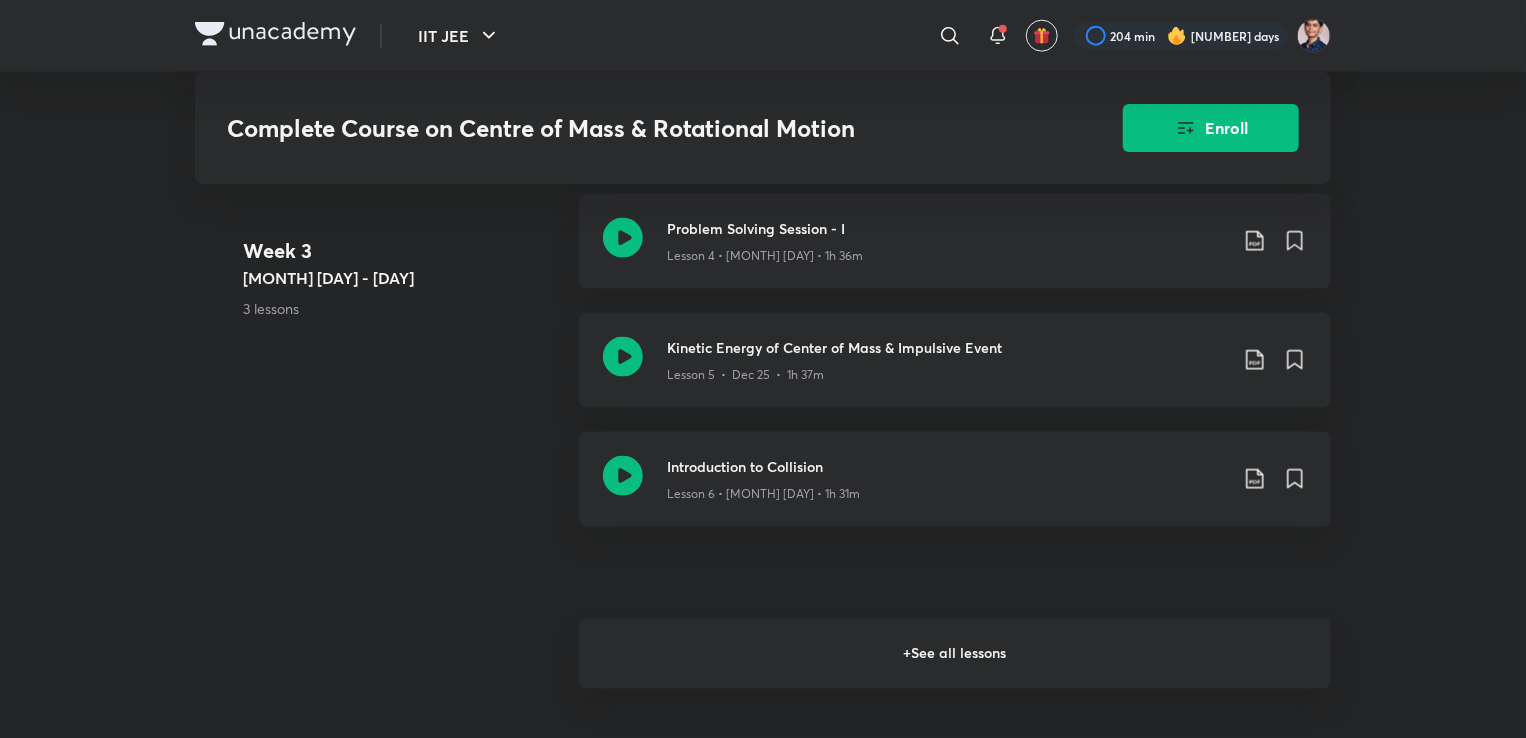 scroll, scrollTop: 1312, scrollLeft: 0, axis: vertical 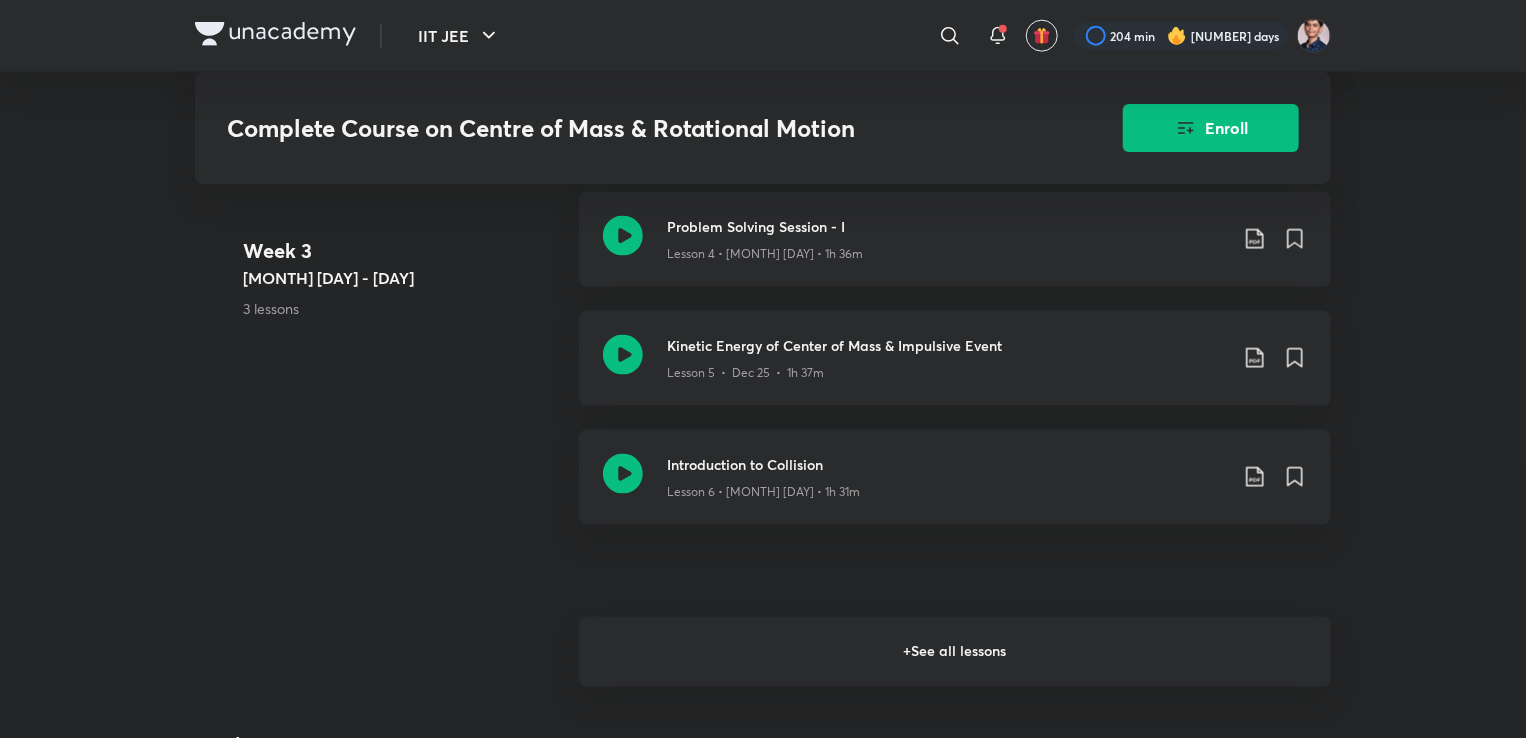 click on "+  See all lessons" at bounding box center [955, 652] 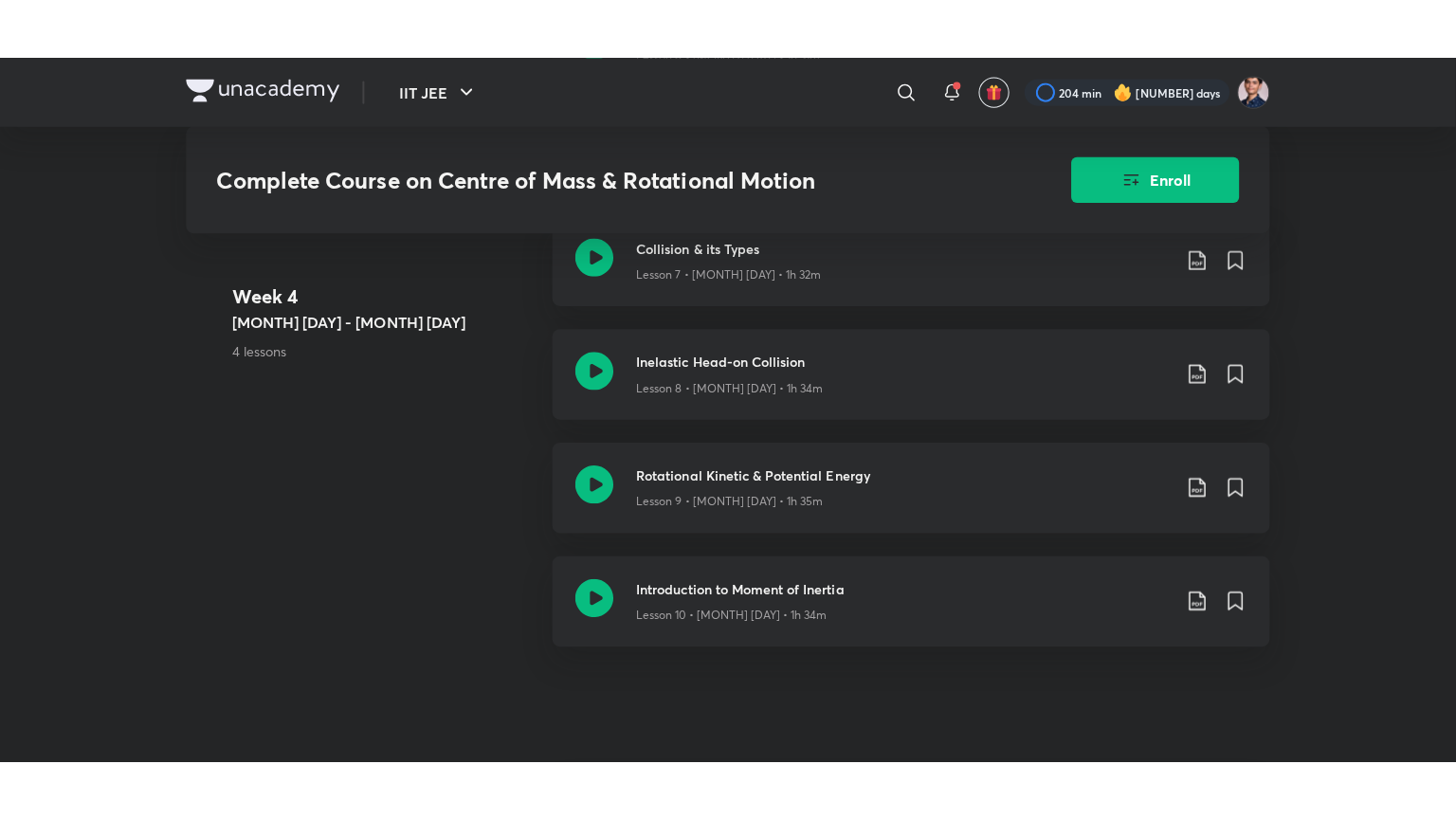 scroll, scrollTop: 1717, scrollLeft: 0, axis: vertical 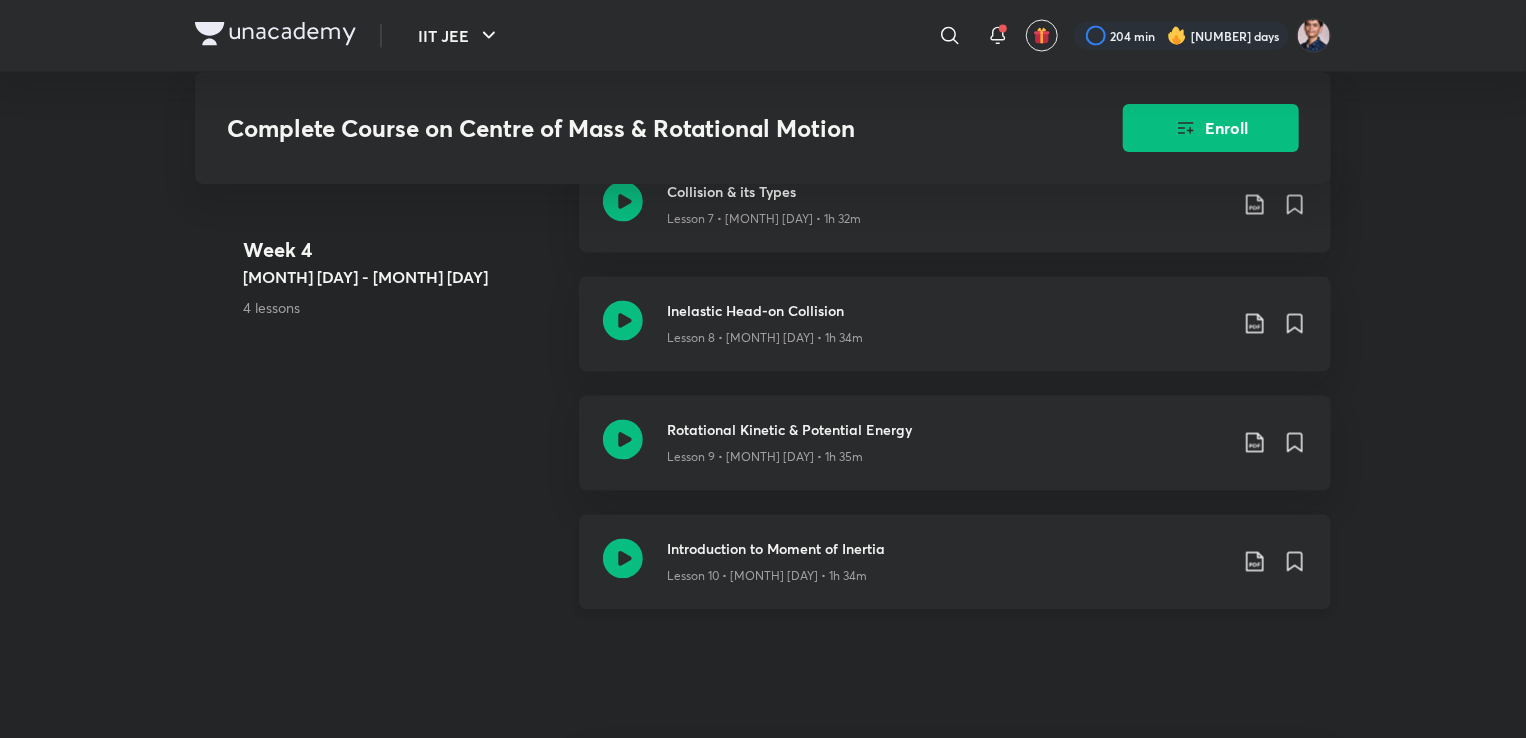 click on "Introduction to Moment of Inertia" at bounding box center (947, 549) 